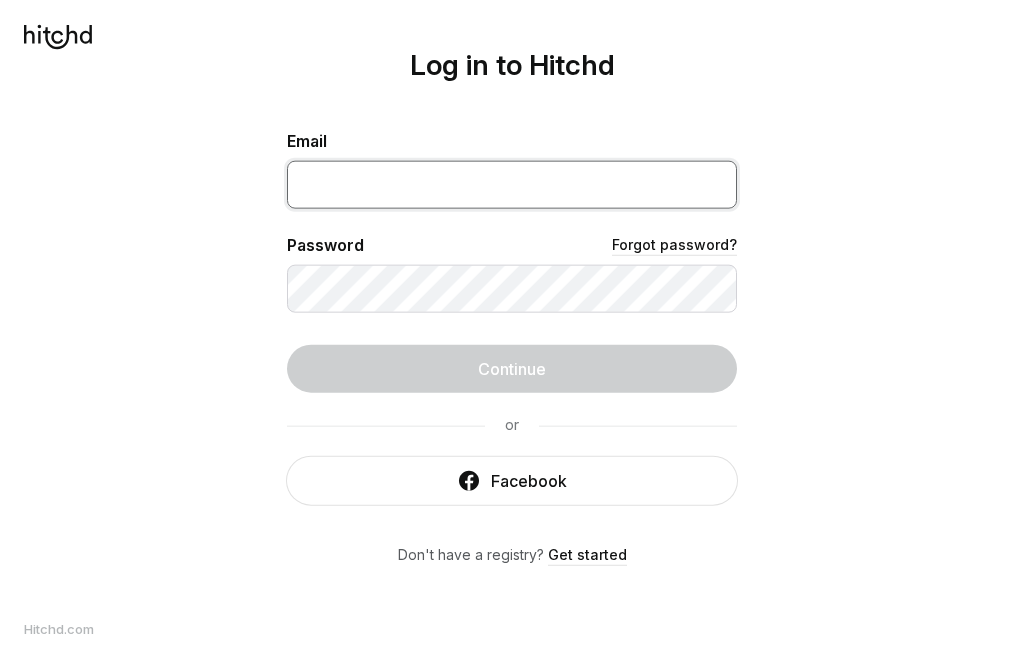 click at bounding box center (512, 184) 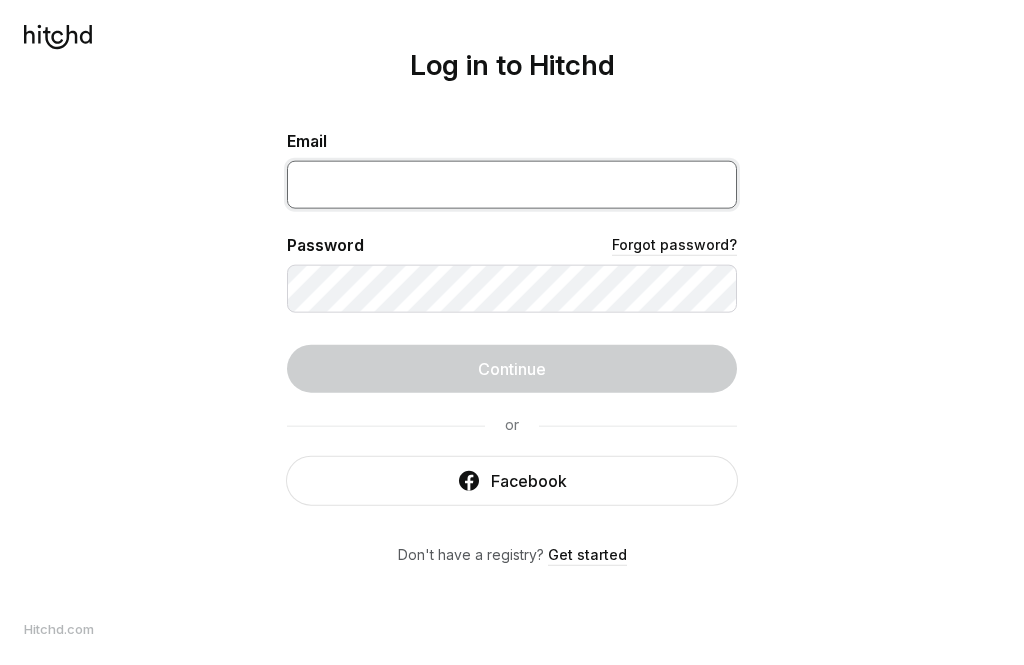 scroll, scrollTop: 0, scrollLeft: 0, axis: both 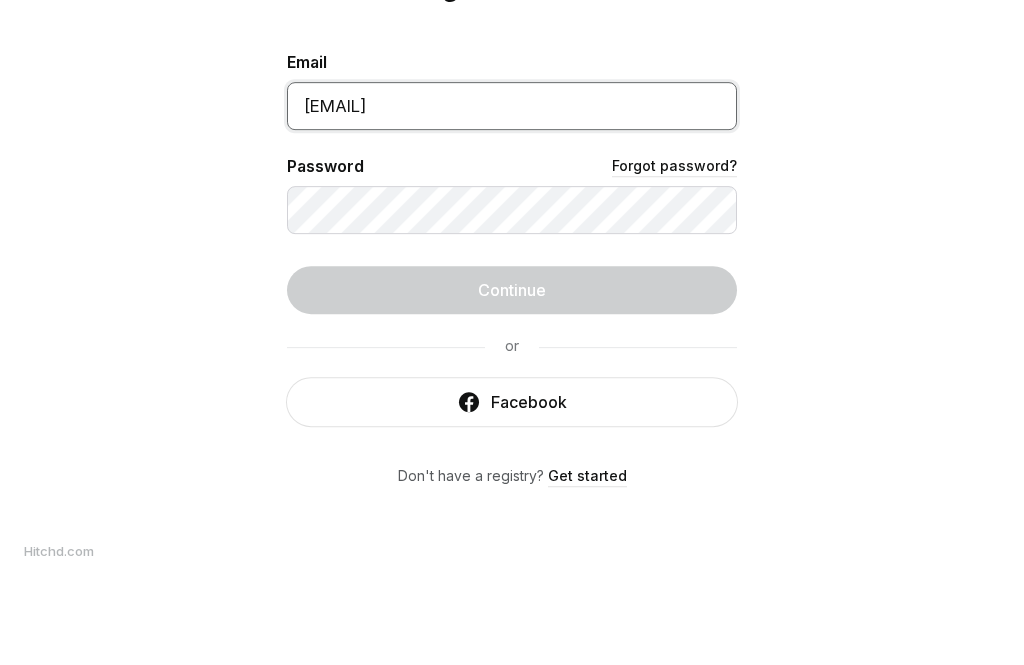 type on "shawbuiltltd@gmail.com" 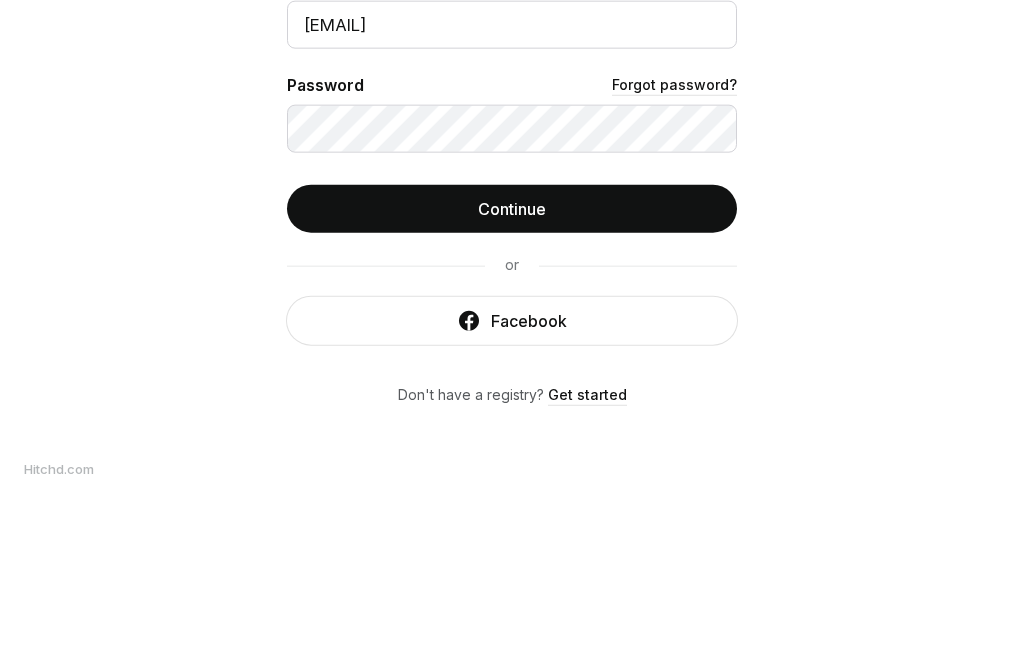 click on "Continue" at bounding box center [512, 368] 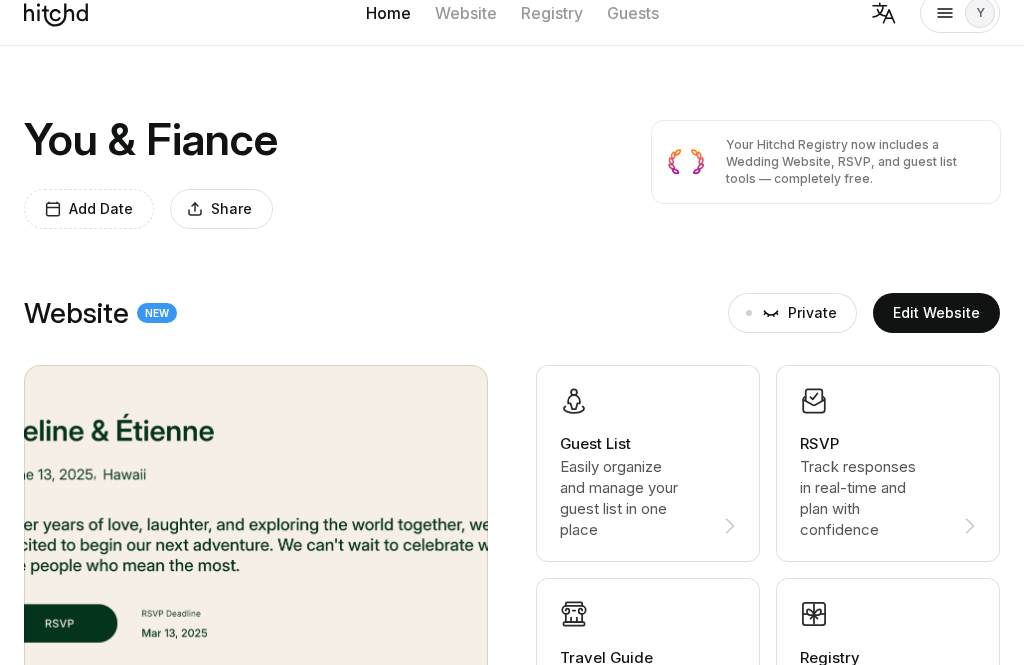 scroll, scrollTop: 0, scrollLeft: 0, axis: both 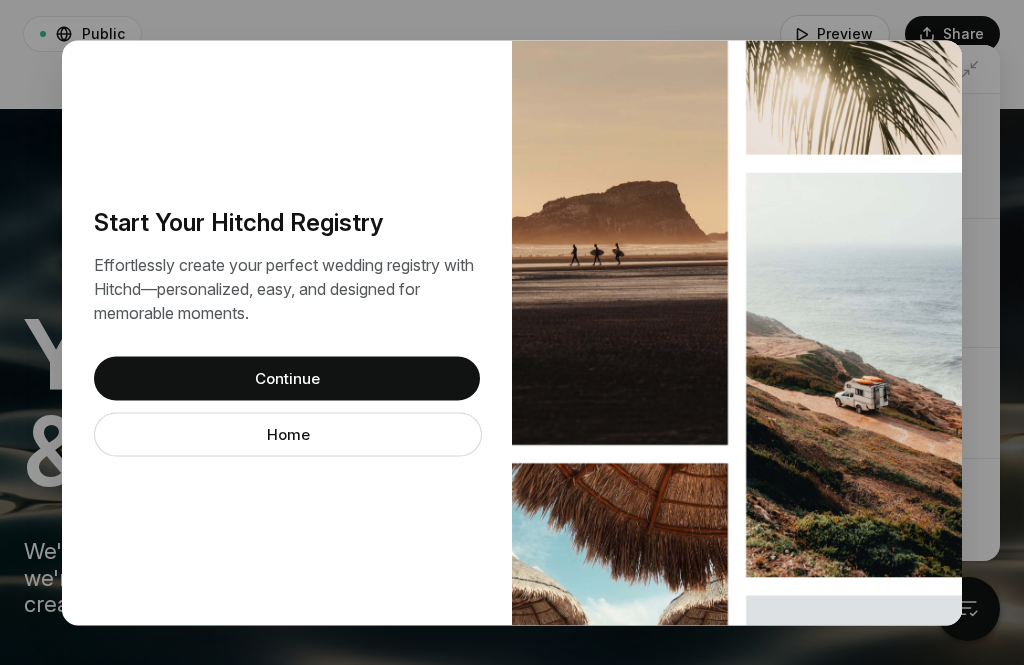 click on "Home" at bounding box center [288, 435] 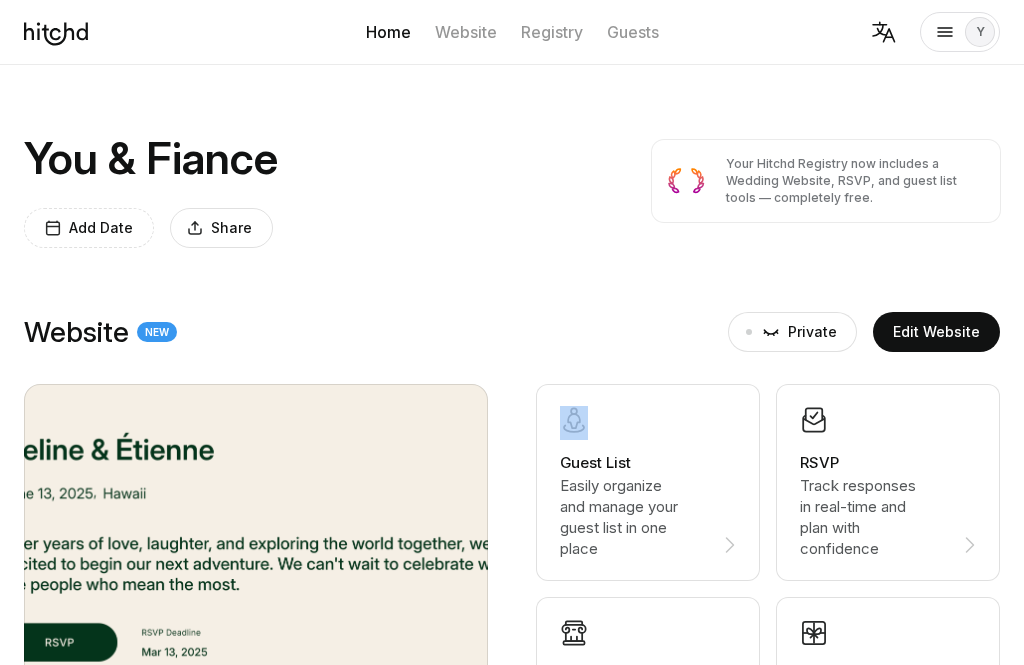 click at bounding box center [256, 579] 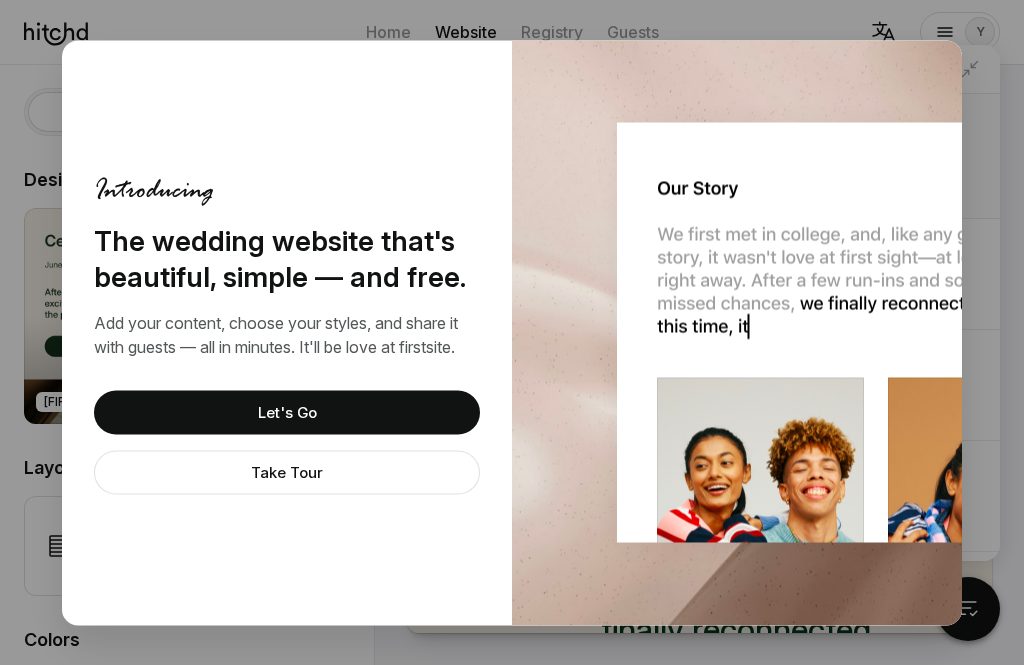 click on "The wedding website that's beautiful, simple — and free.
Add your content, choose your styles, and share it with guests — all in minutes. It'll be love
at first  site .
Let's Go
Take Tour" at bounding box center (512, 332) 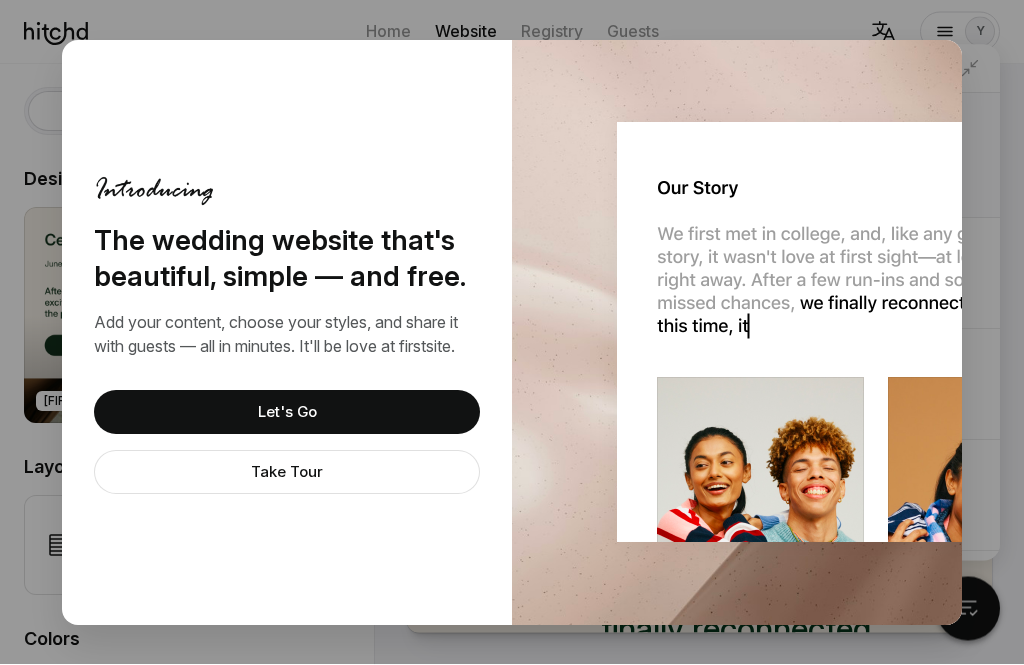 scroll, scrollTop: 59, scrollLeft: 0, axis: vertical 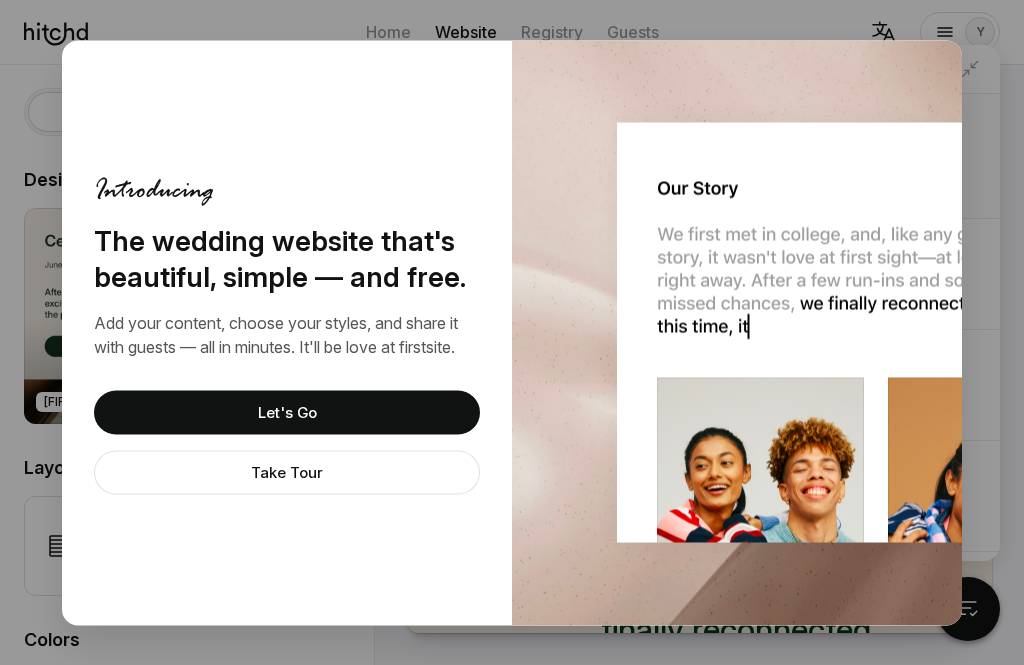 click on "Let's Go" at bounding box center [287, 413] 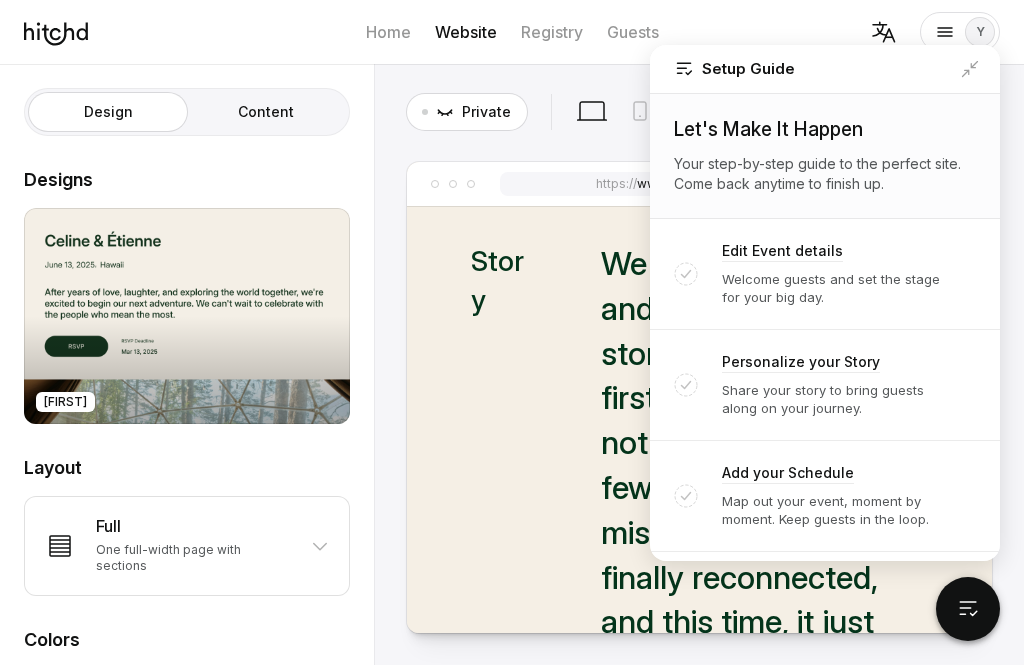 scroll, scrollTop: 77, scrollLeft: 0, axis: vertical 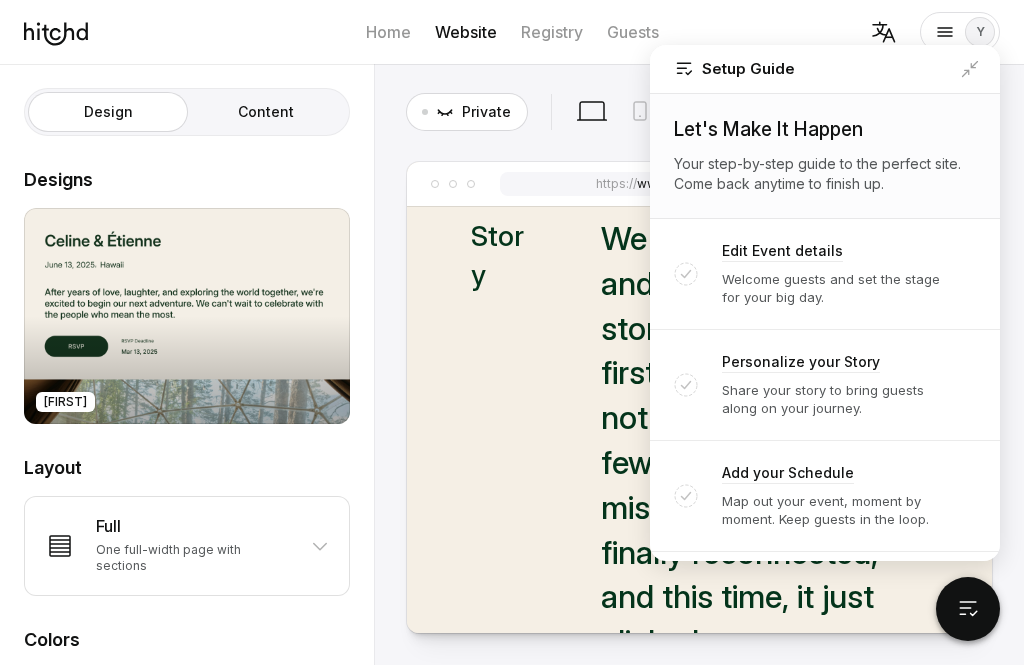 click on "Setup Guide" at bounding box center (825, 69) 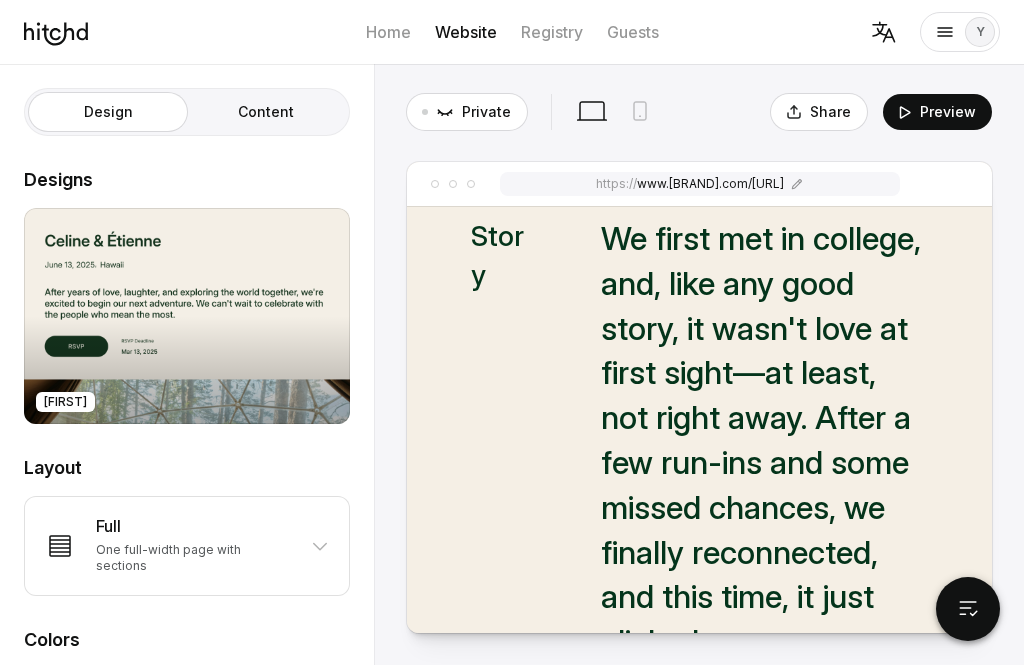 click on "Registry" at bounding box center [552, 32] 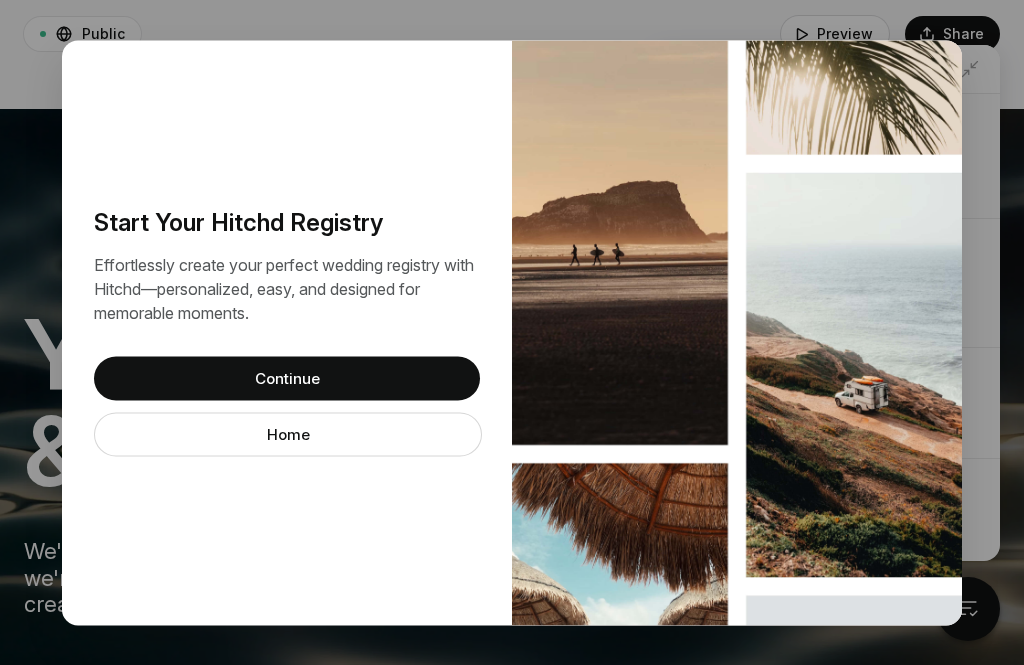 click at bounding box center (737, 332) 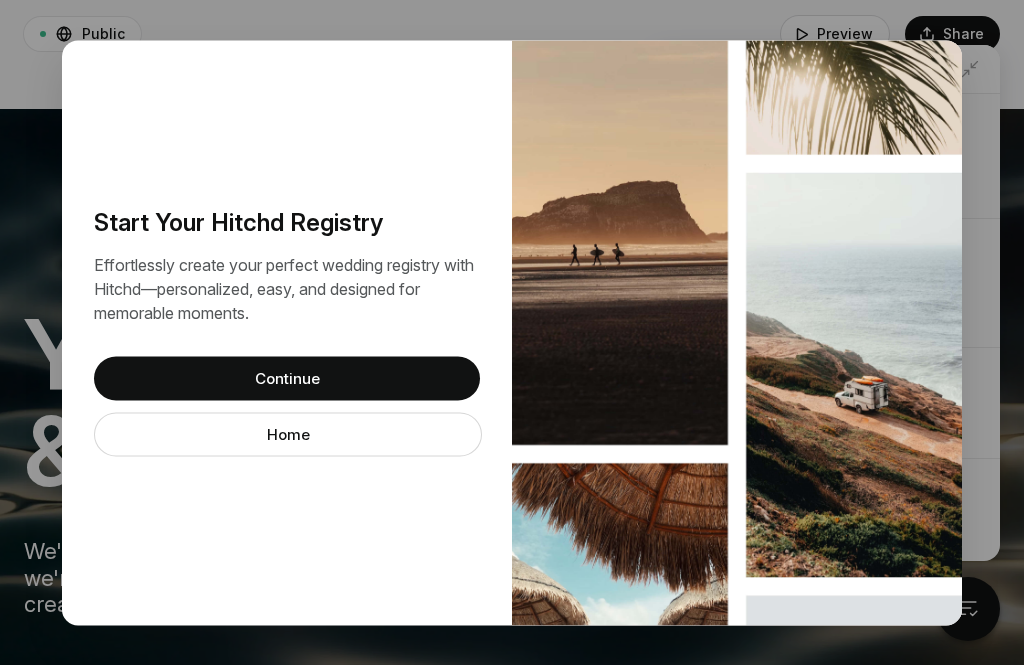 click on "Start Your Hitchd Registry
Effortlessly create your perfect wedding registry with Hitchd—personalized, easy, and designed for
memorable moments.
Continue
Home" at bounding box center [512, 332] 